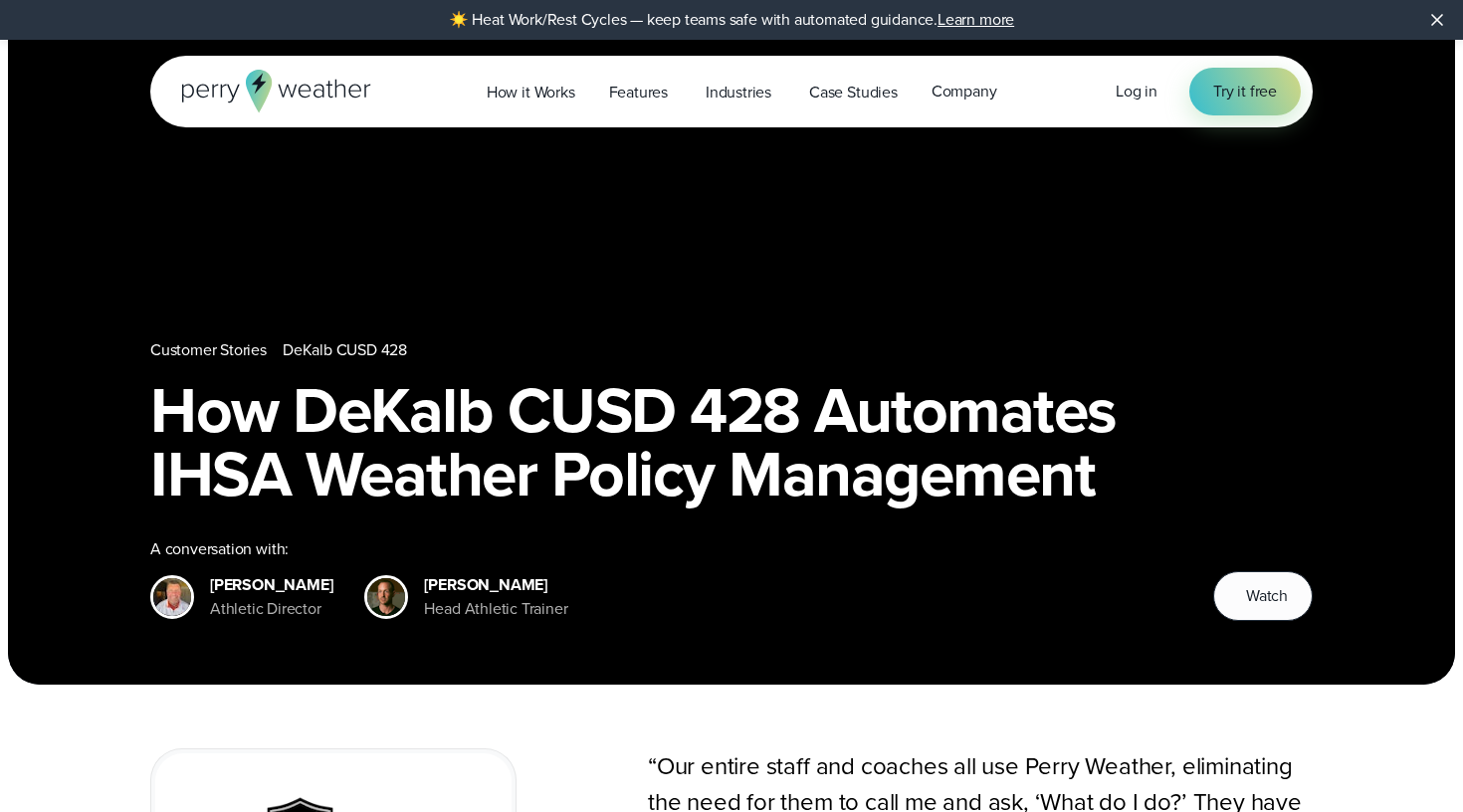 scroll, scrollTop: 0, scrollLeft: 0, axis: both 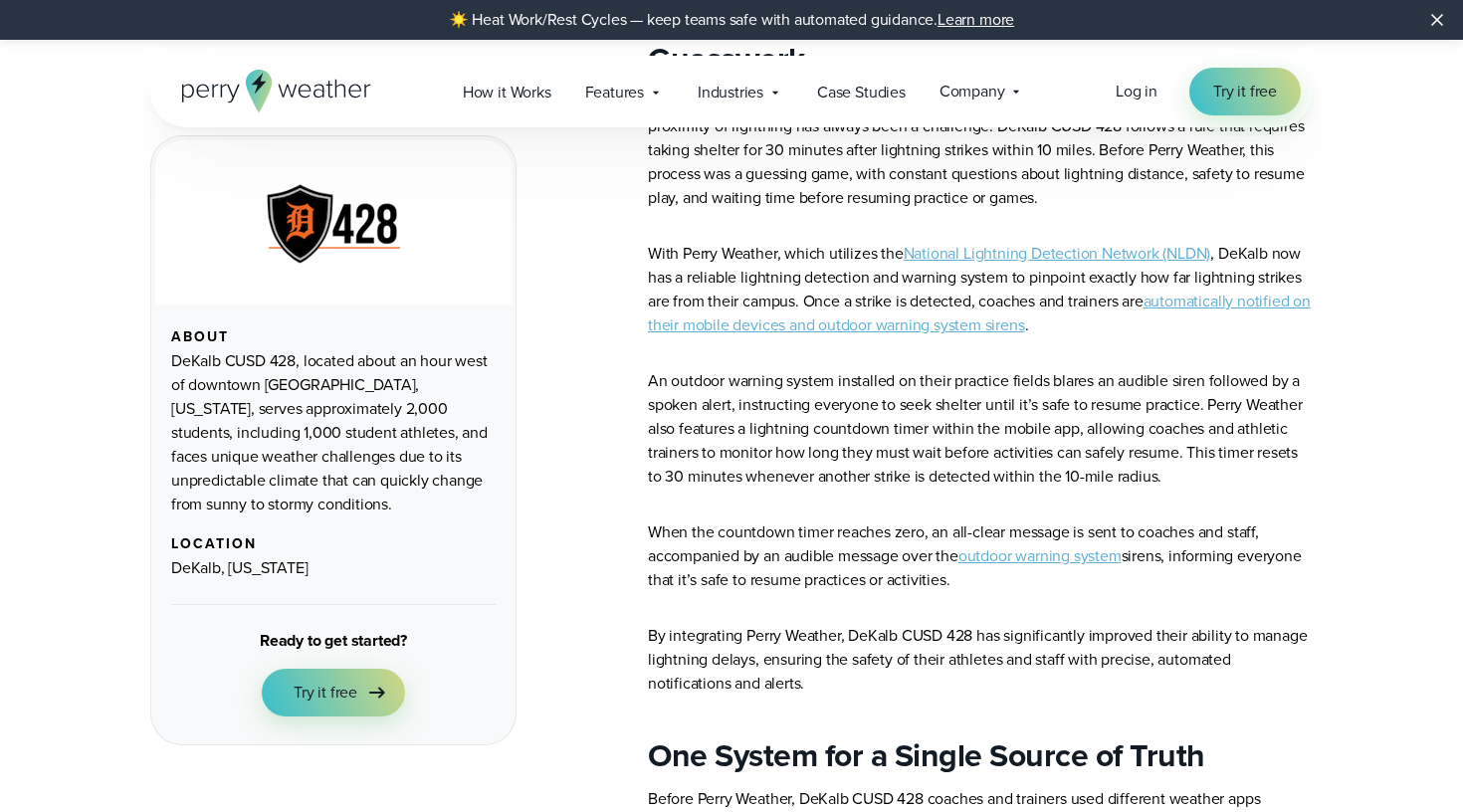 click on "National Lightning Detection Network (NLDN)" at bounding box center [1057, 253] 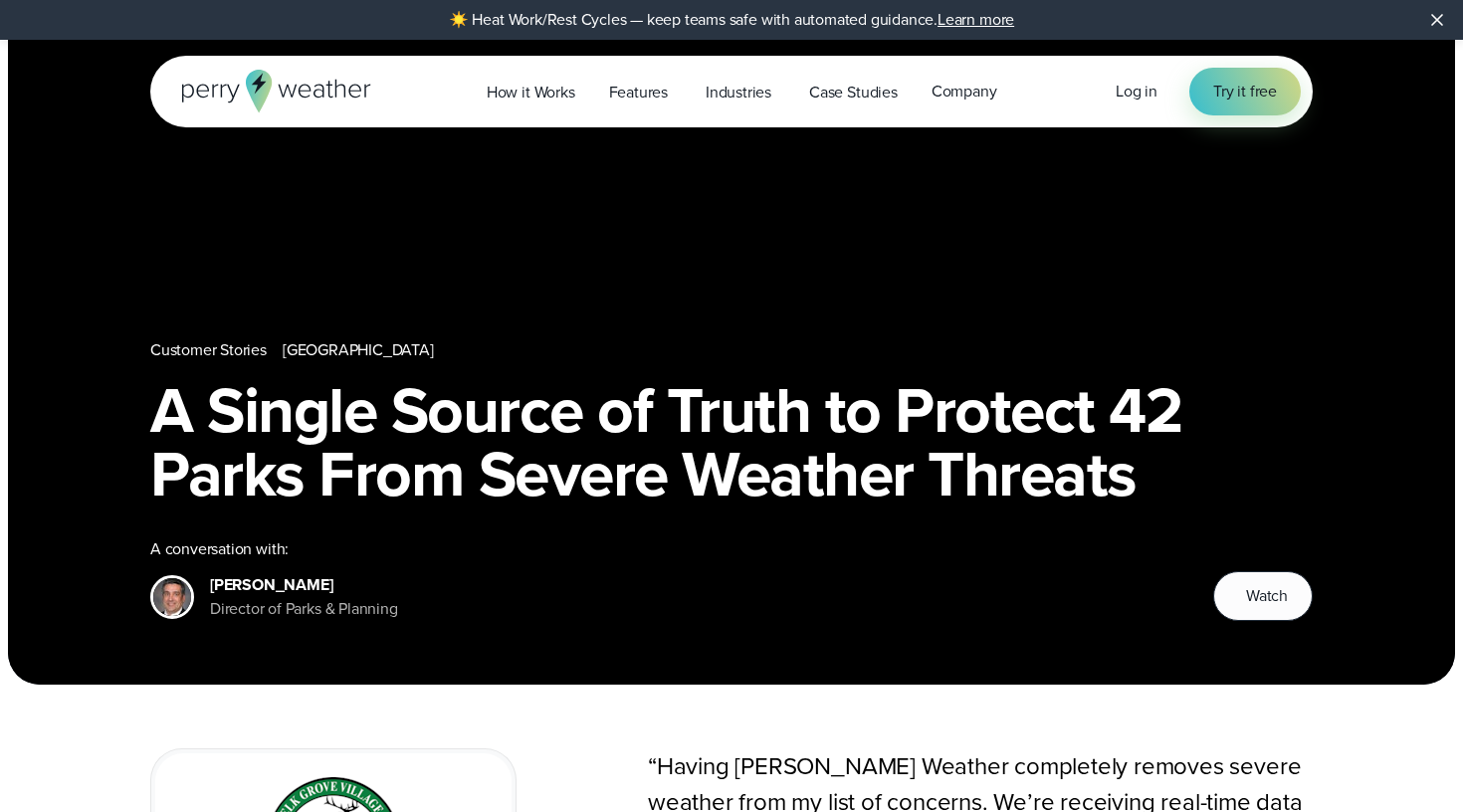 scroll, scrollTop: 0, scrollLeft: 0, axis: both 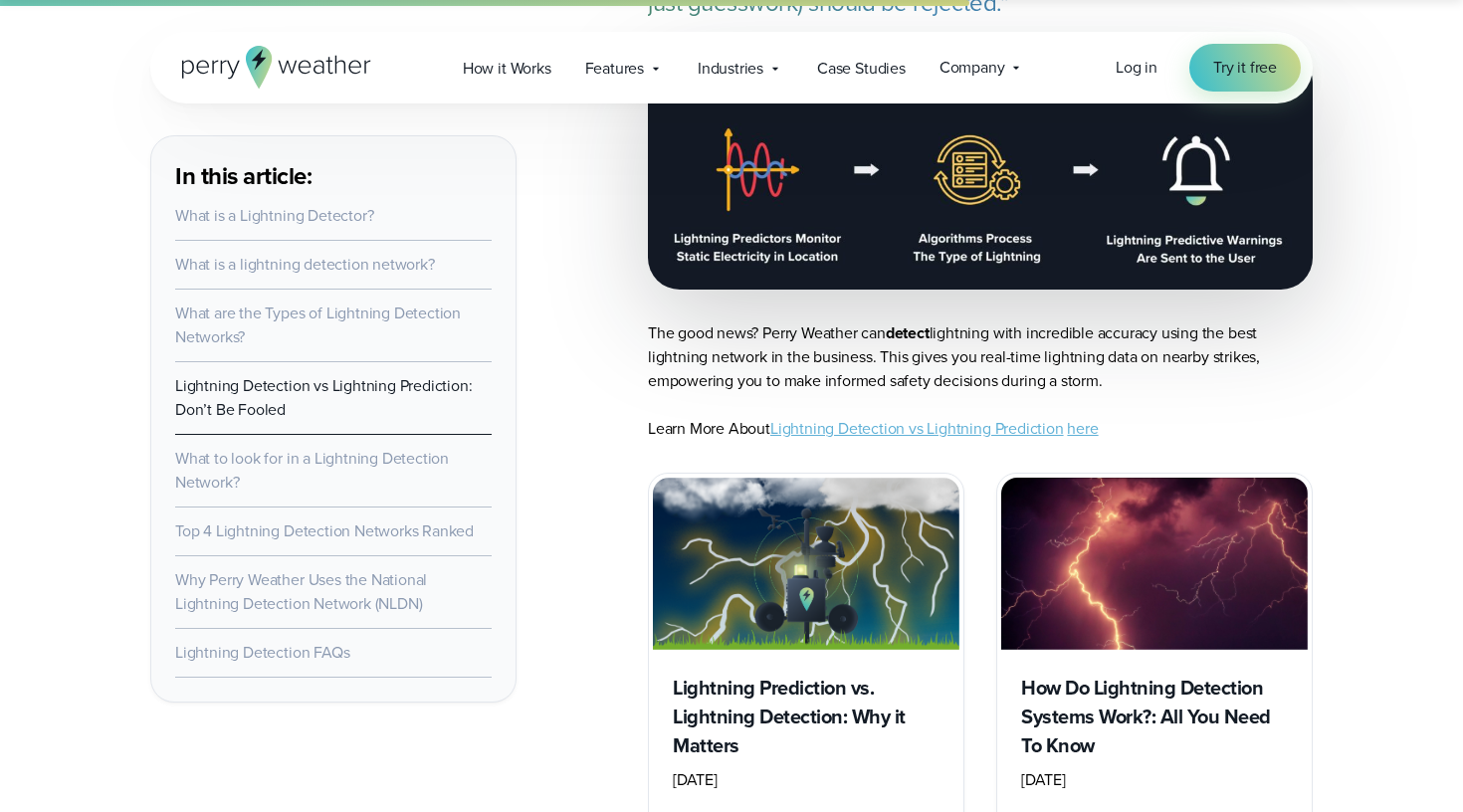 click on "Lightning Detection vs Lightning Prediction" at bounding box center (917, 428) 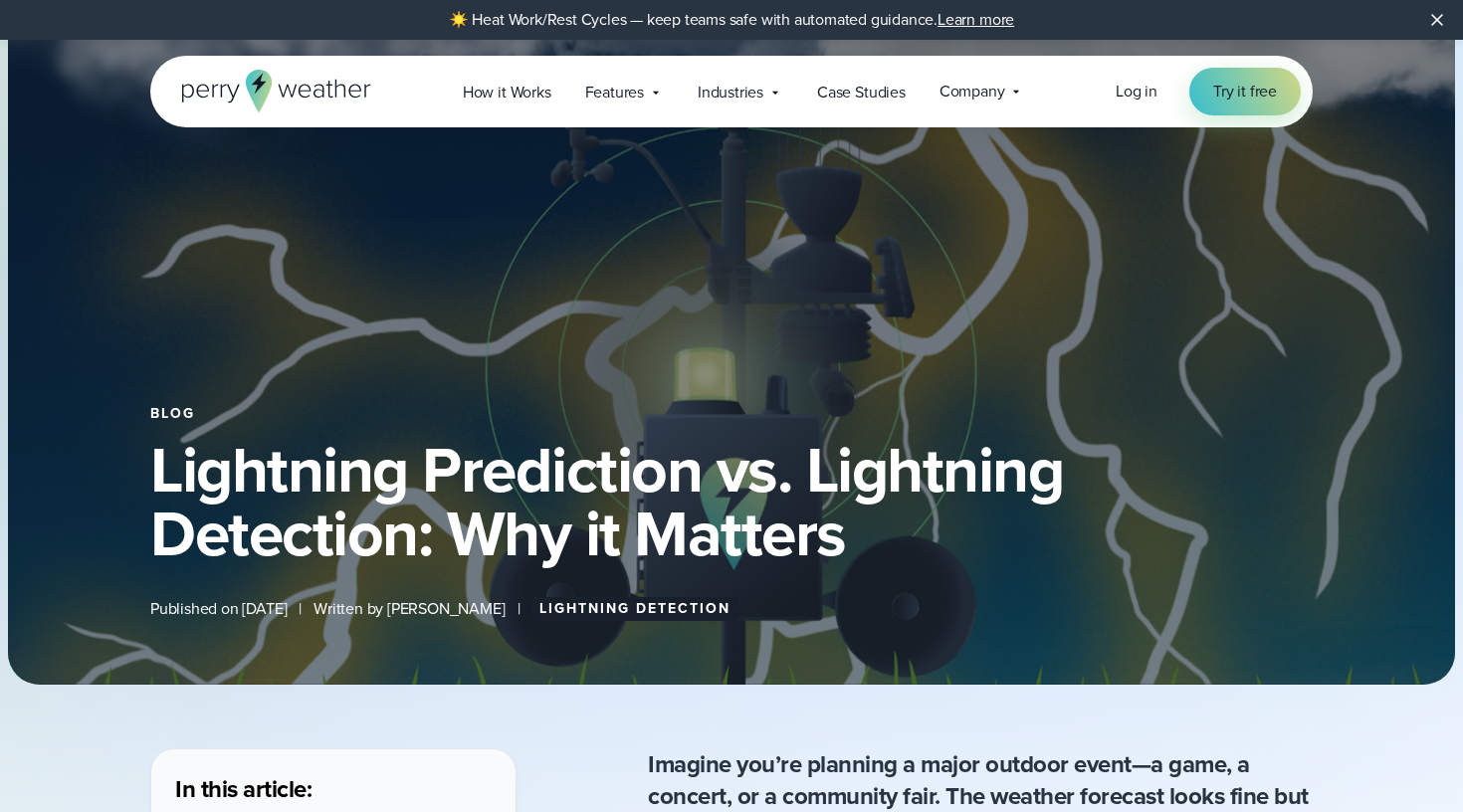 scroll, scrollTop: 0, scrollLeft: 0, axis: both 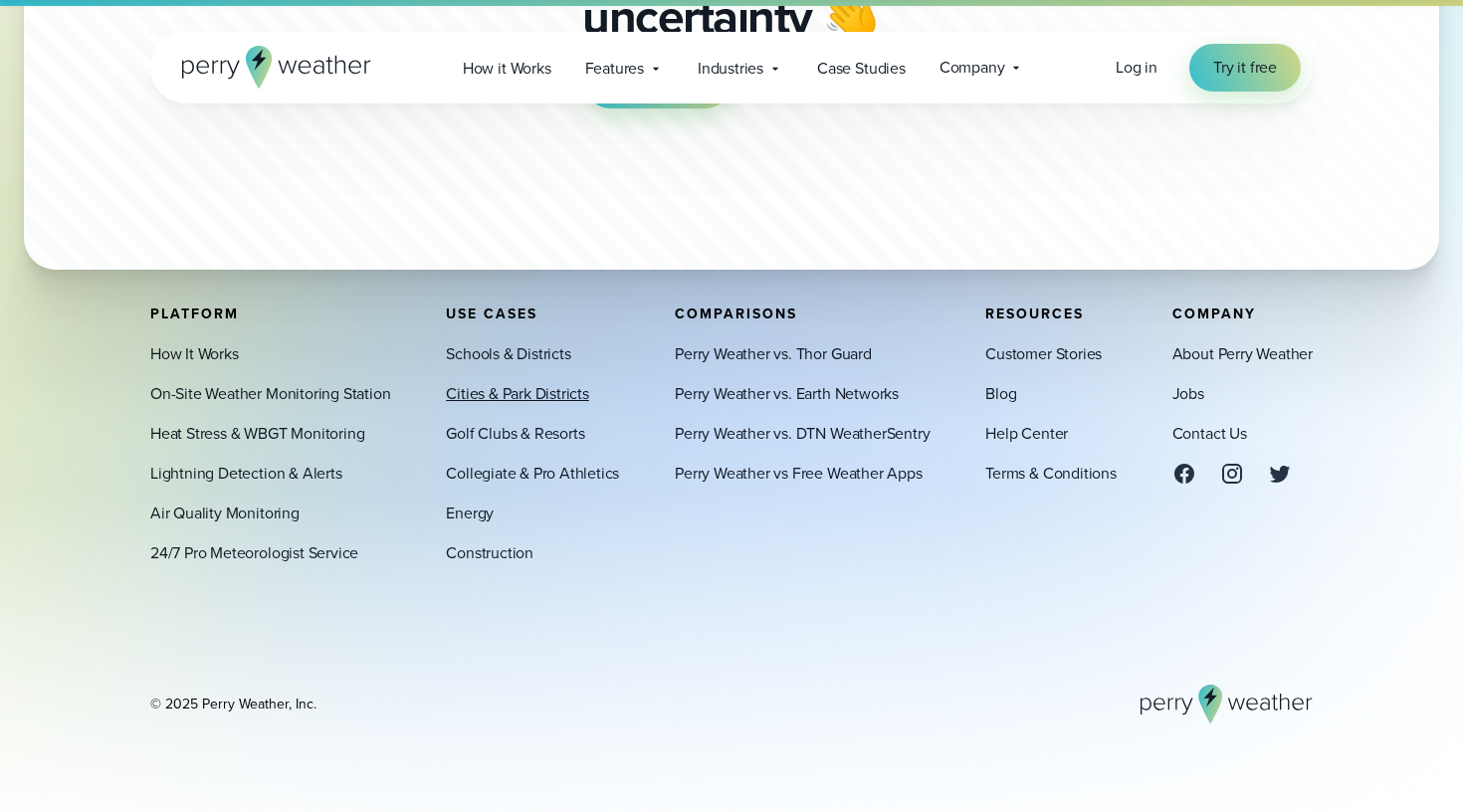 click on "Cities & Park Districts" at bounding box center [518, 394] 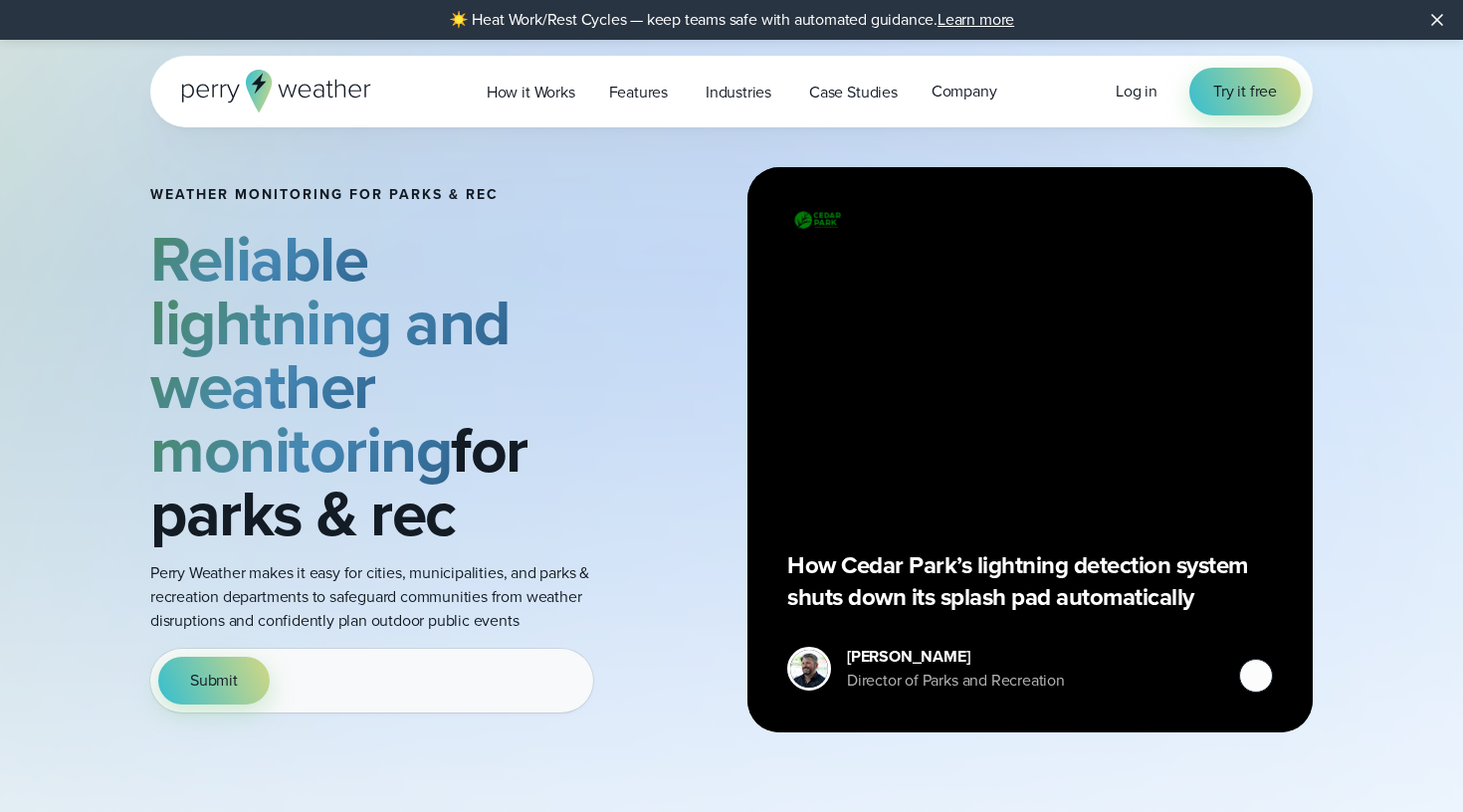 scroll, scrollTop: 0, scrollLeft: 0, axis: both 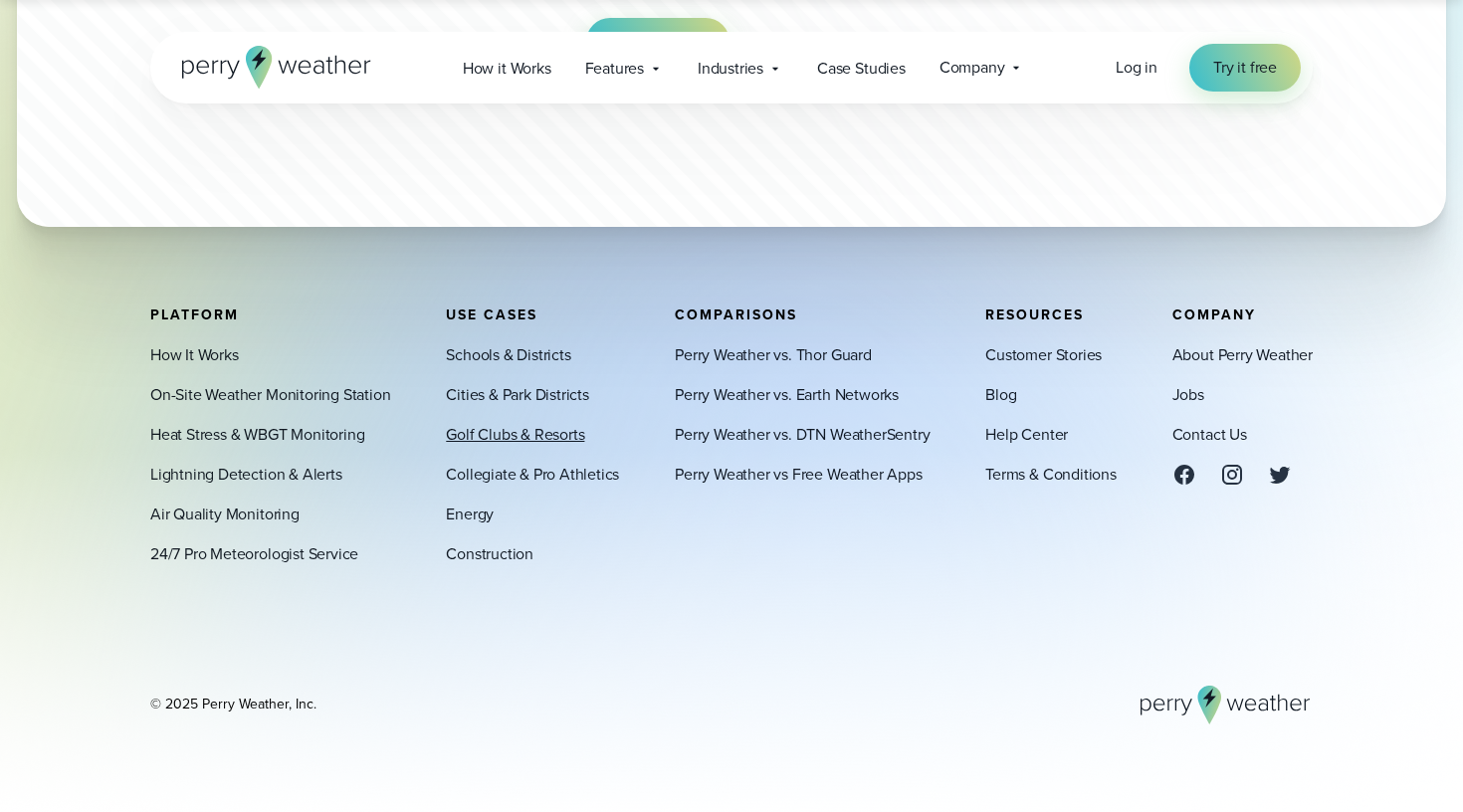 click on "Golf Clubs & Resorts" at bounding box center [515, 434] 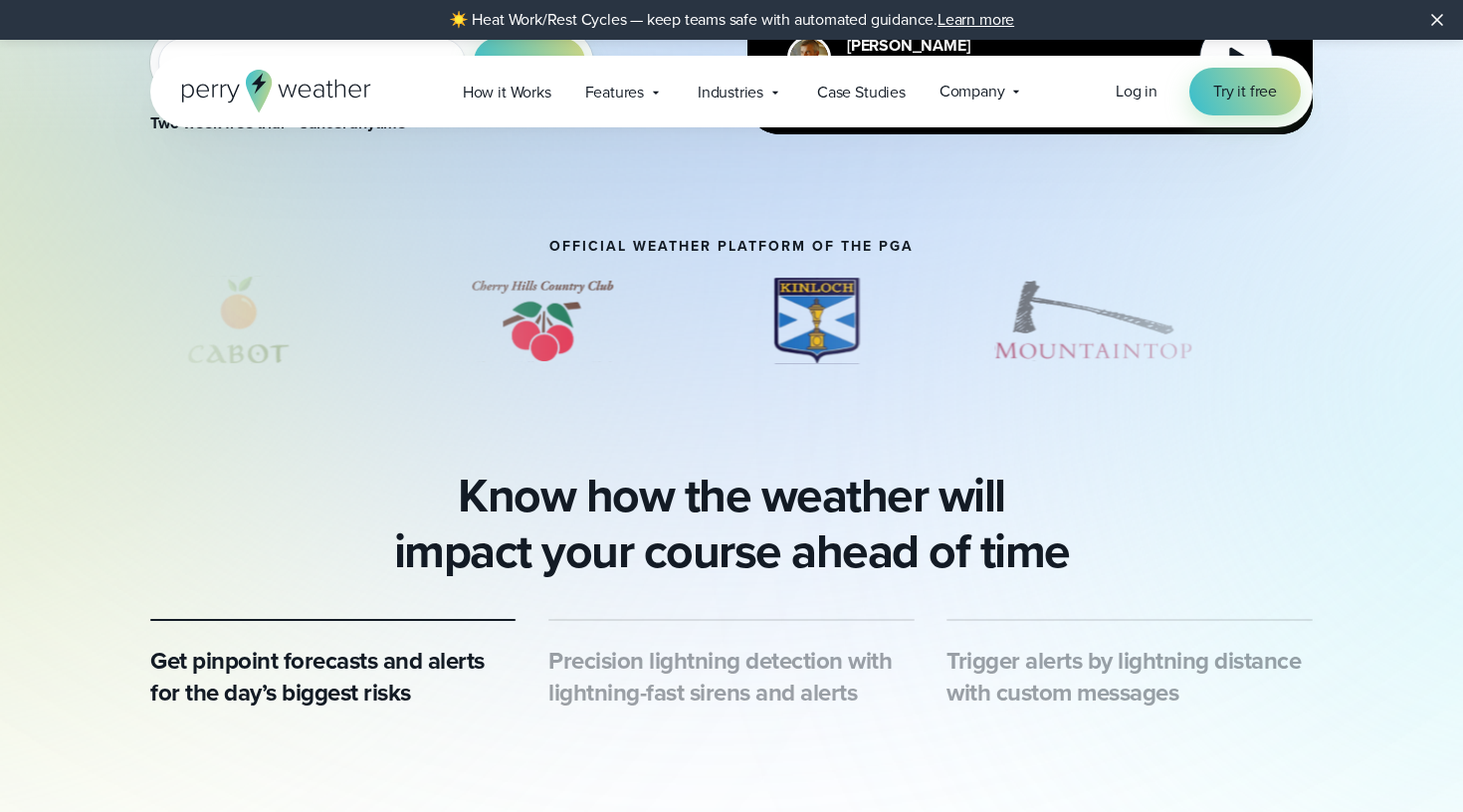 scroll, scrollTop: 578, scrollLeft: 0, axis: vertical 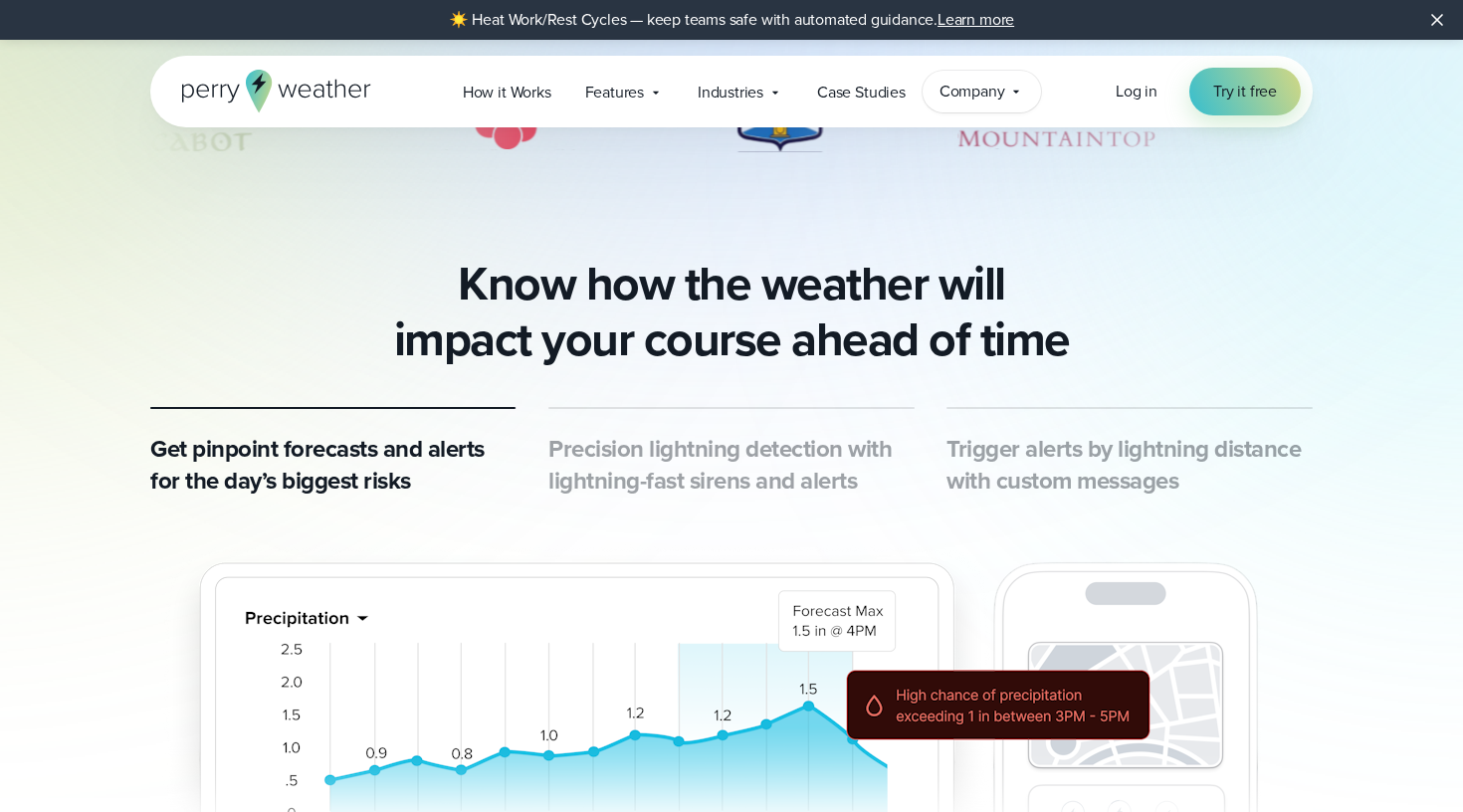 click on "Company" at bounding box center (972, 92) 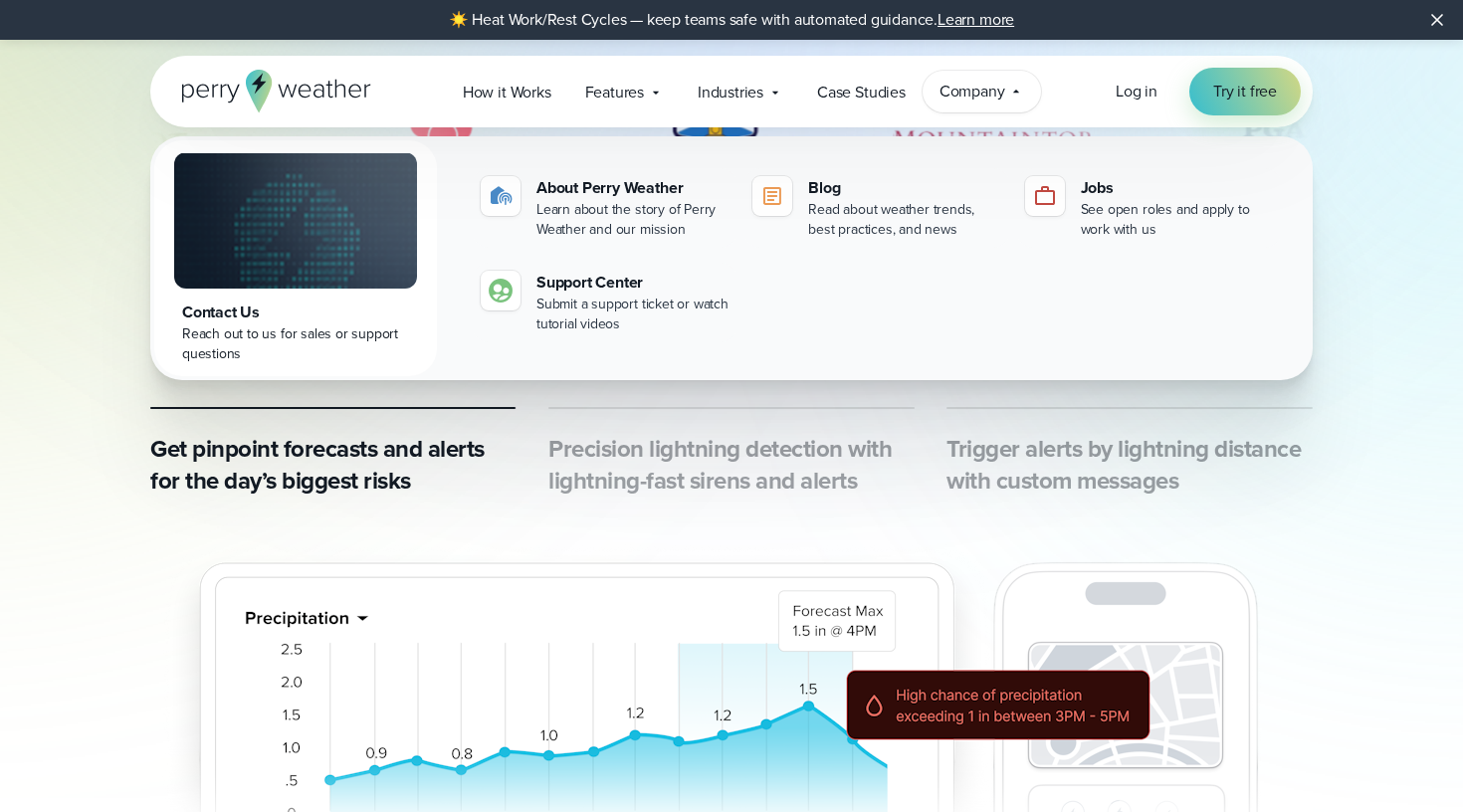 click on "Know how the weather will impact your course ahead of time" at bounding box center [732, 311] 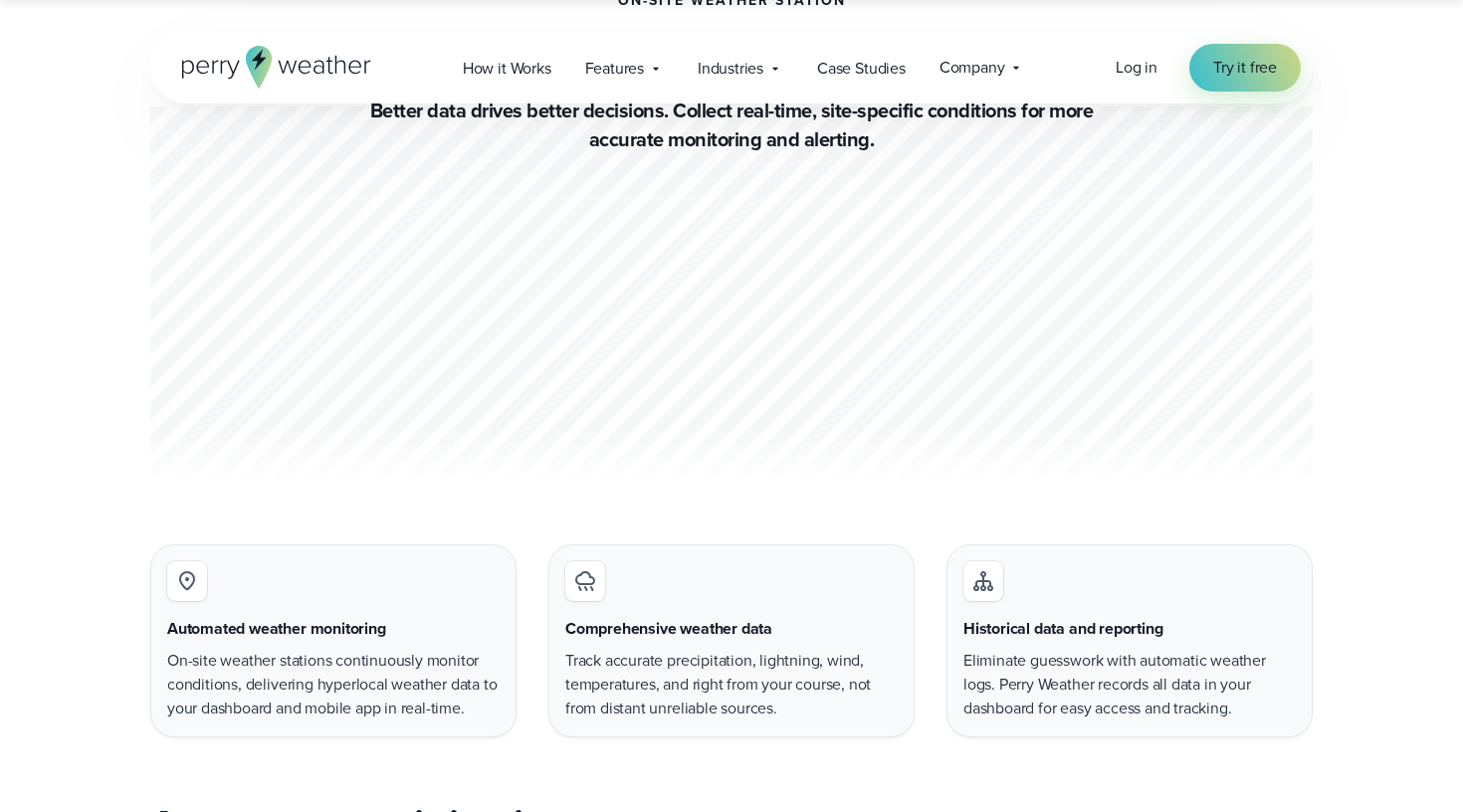 scroll, scrollTop: 3010, scrollLeft: 0, axis: vertical 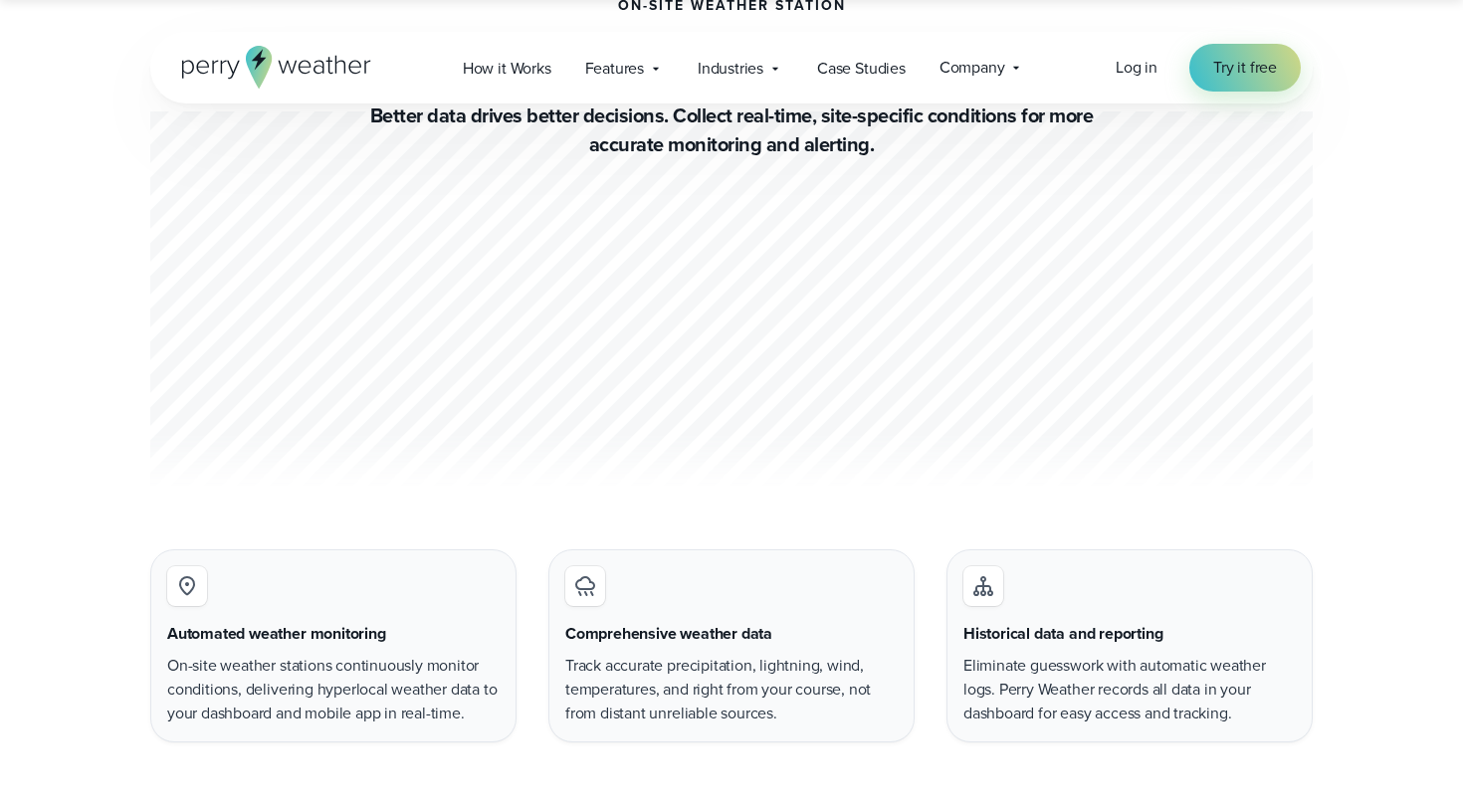 click on "On-site weather station
Weather conditions  straight from your course
Better data drives better decisions. Collect real-time, site-specific conditions for more accurate monitoring and alerting." at bounding box center (732, 254) 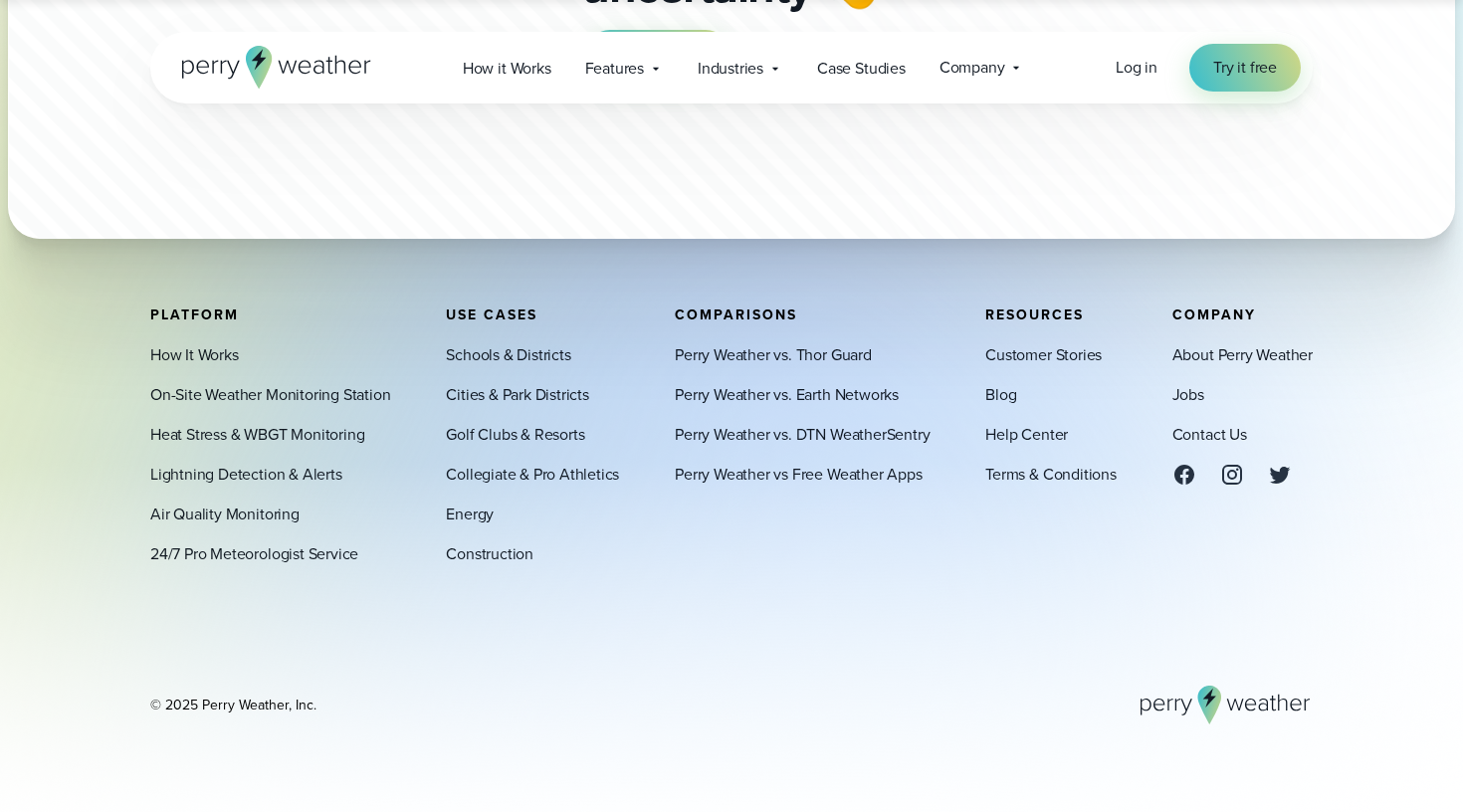 scroll, scrollTop: 9198, scrollLeft: 0, axis: vertical 